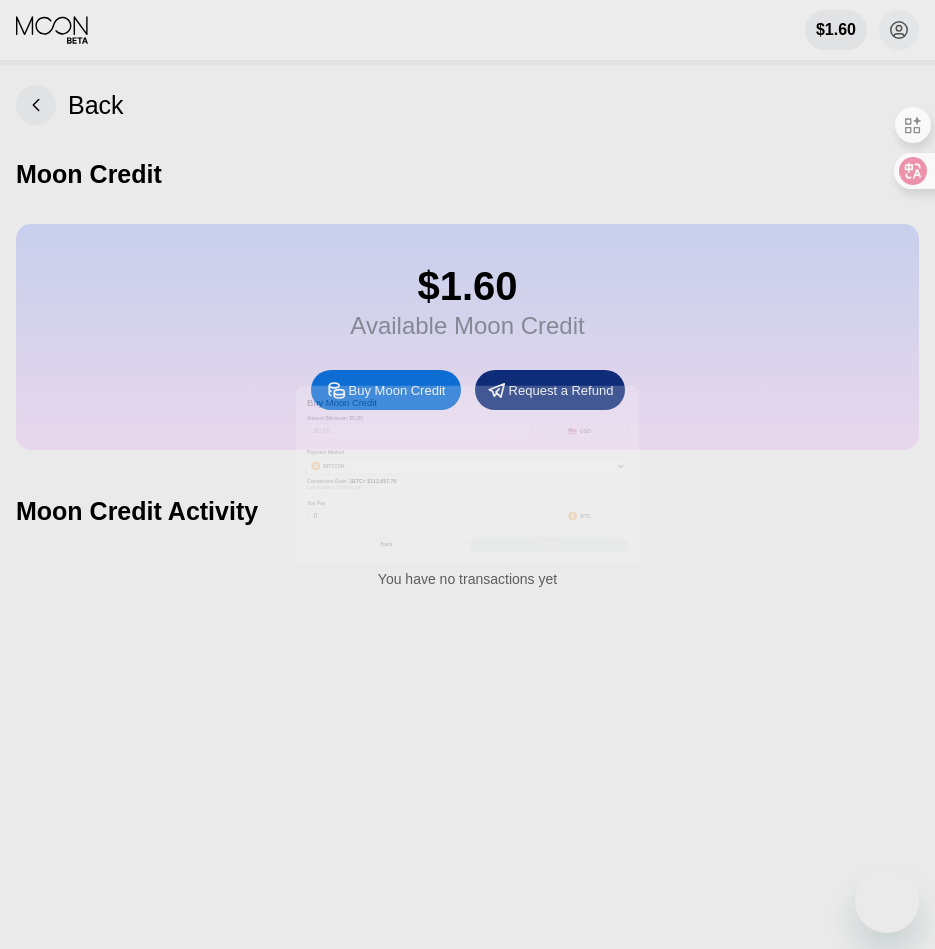 scroll, scrollTop: 0, scrollLeft: 0, axis: both 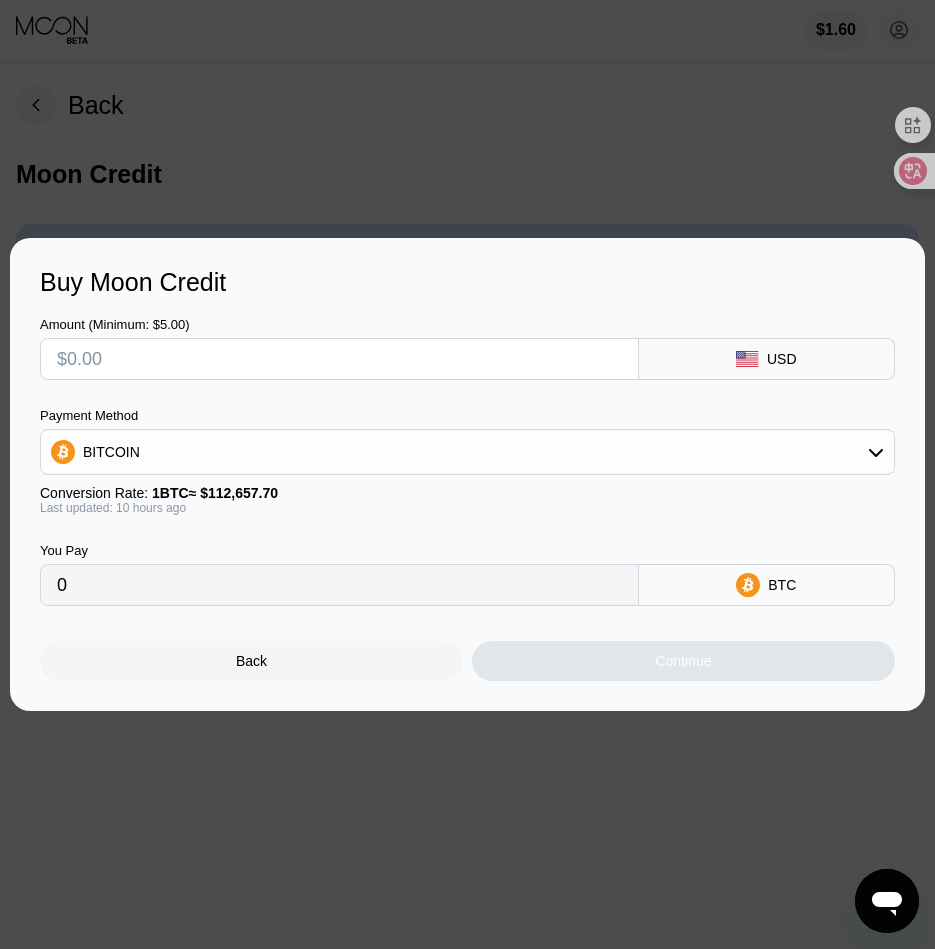 click at bounding box center [339, 359] 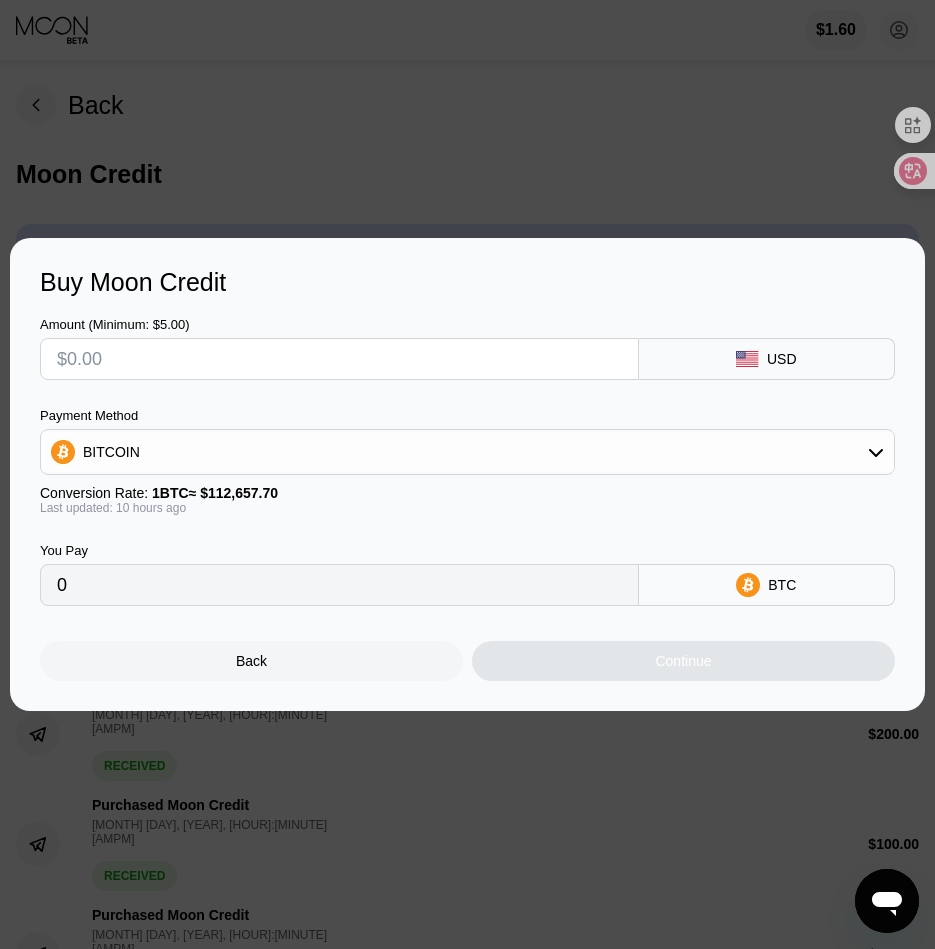 type on "$8" 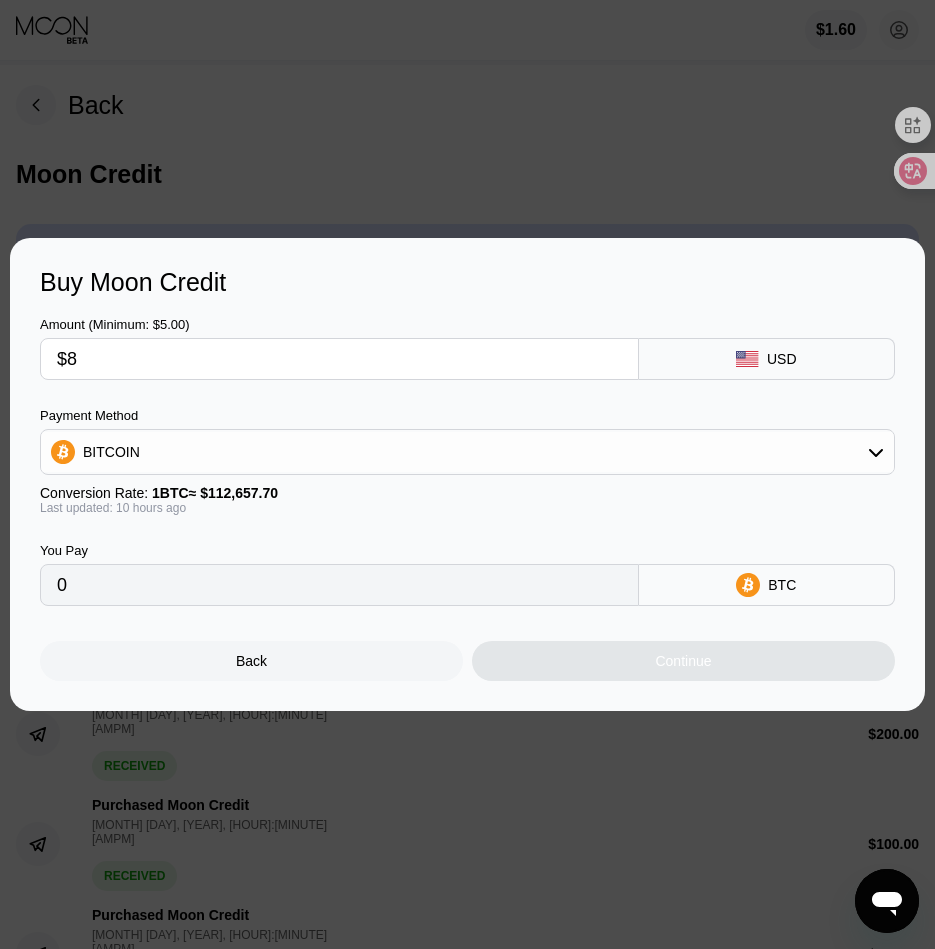 type on "0.00007072" 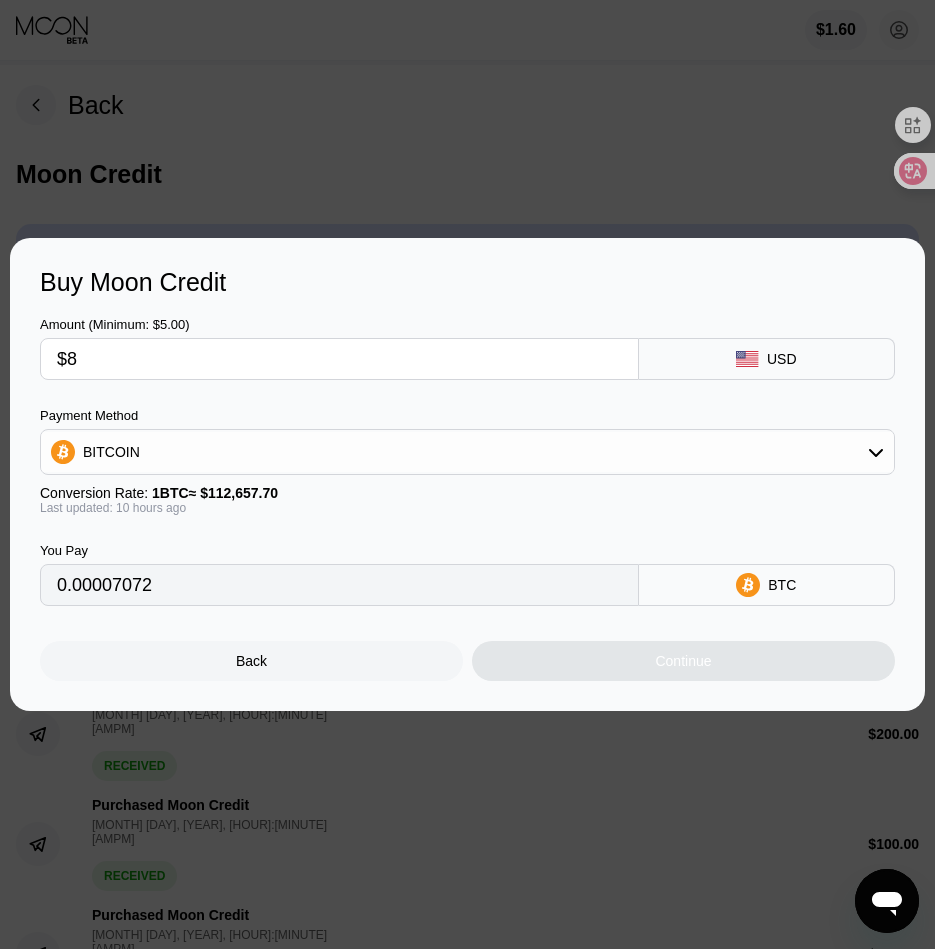 type on "$80" 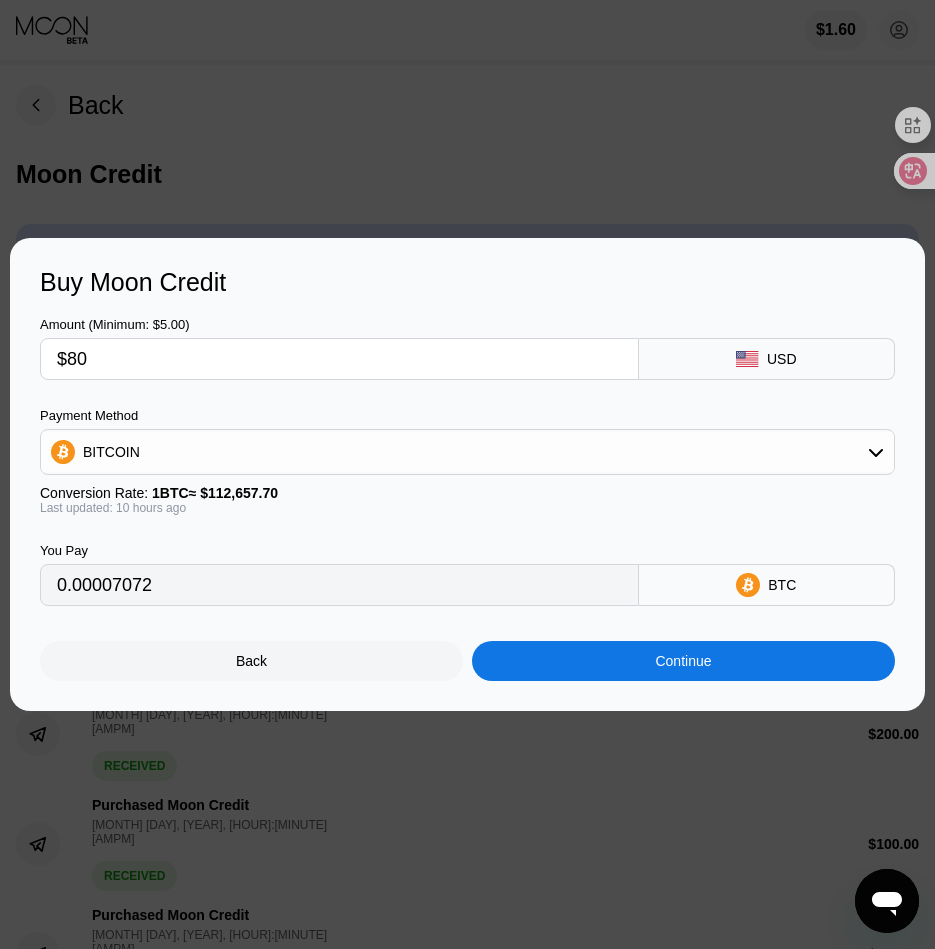 type on "0.00070711" 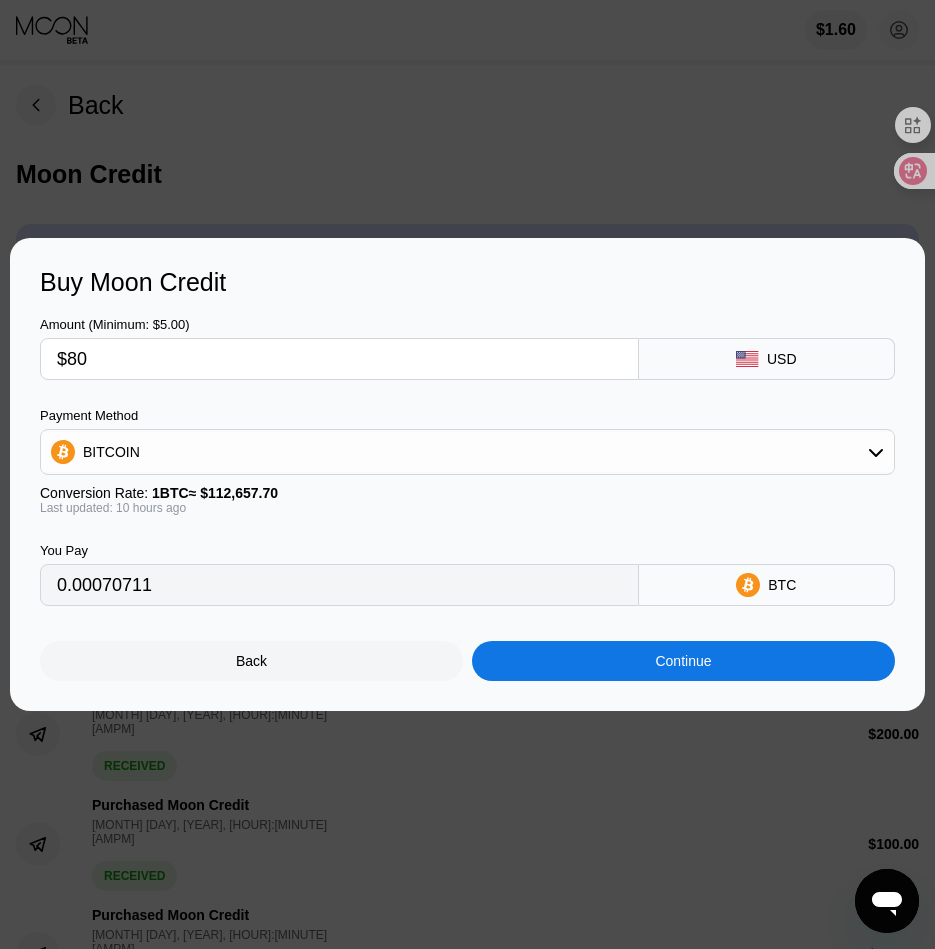 type on "$80" 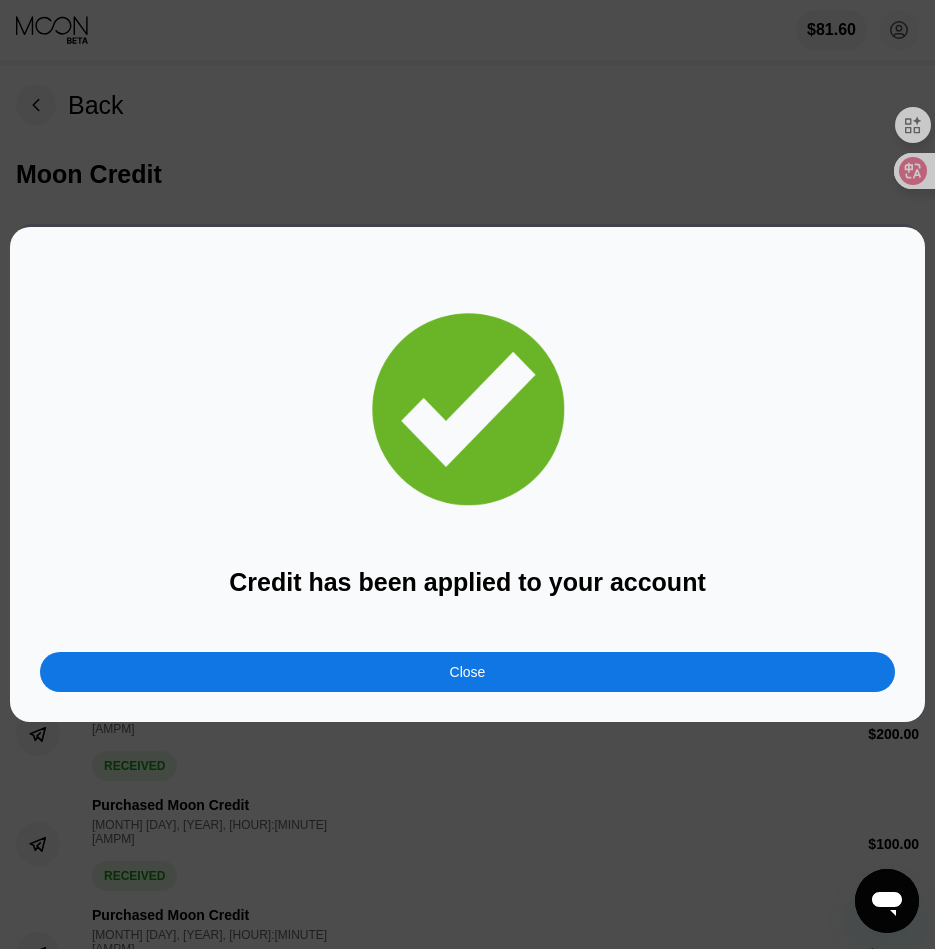 drag, startPoint x: 553, startPoint y: 662, endPoint x: 381, endPoint y: 21, distance: 663.67535 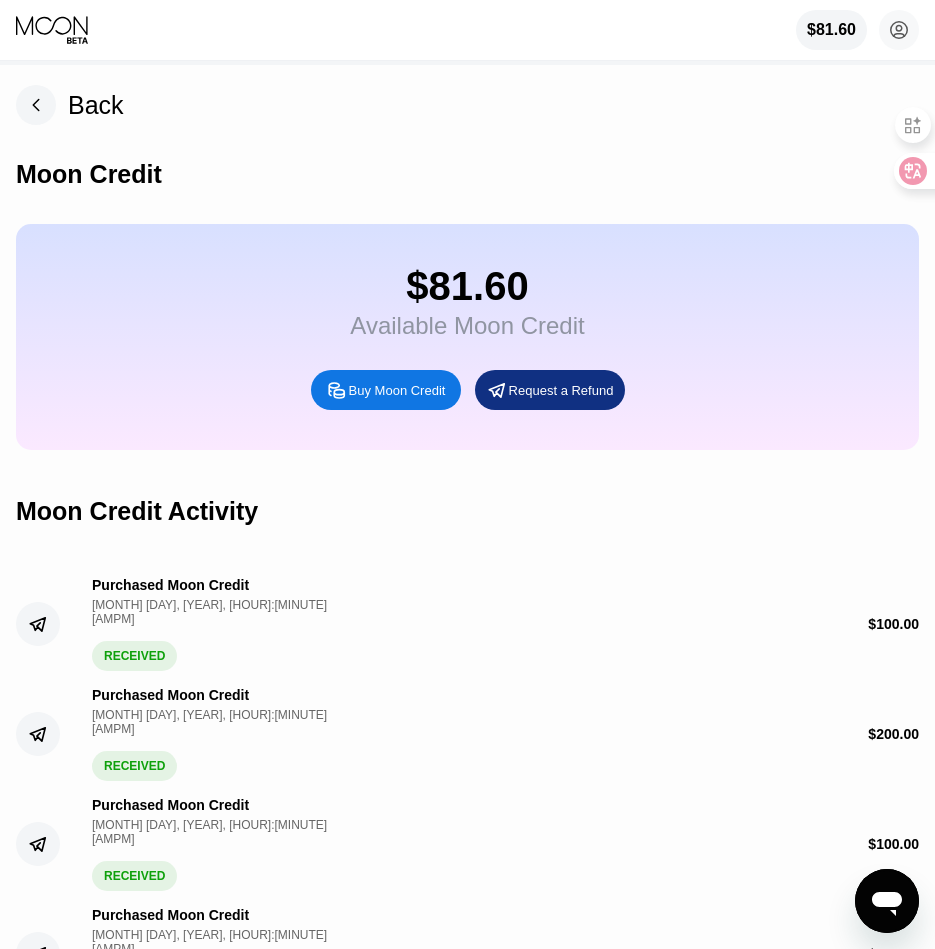 click 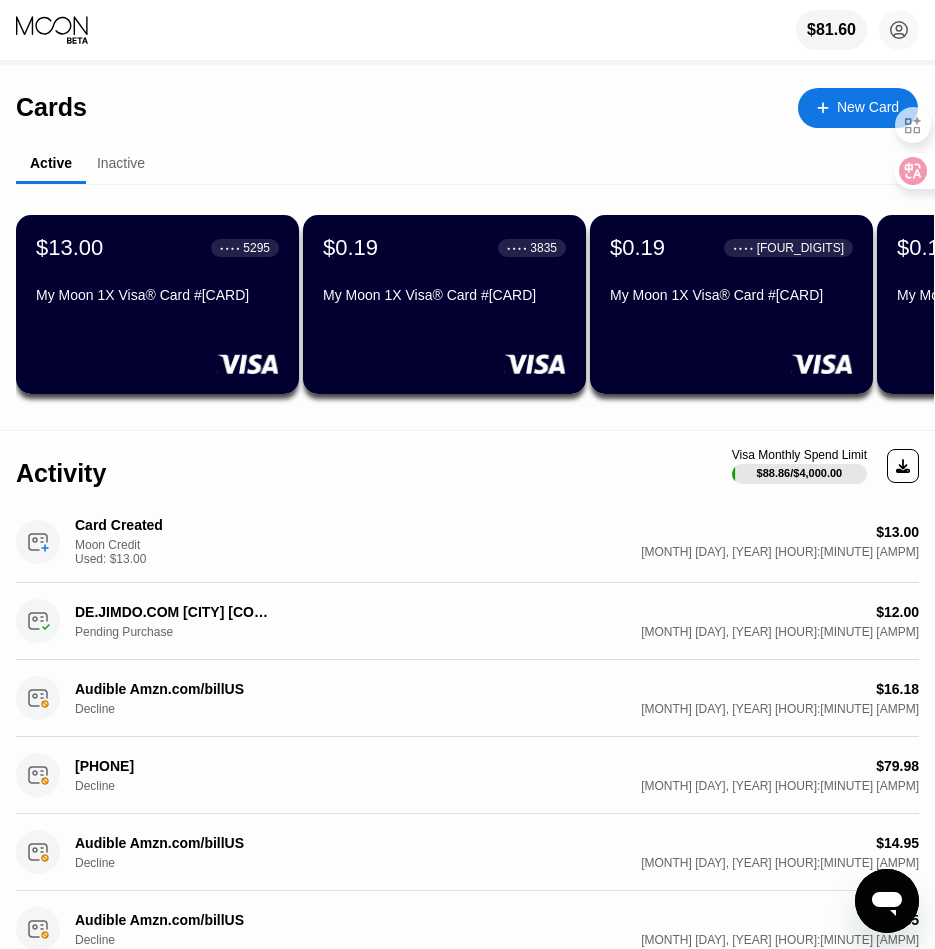 click on "New Card" at bounding box center (868, 107) 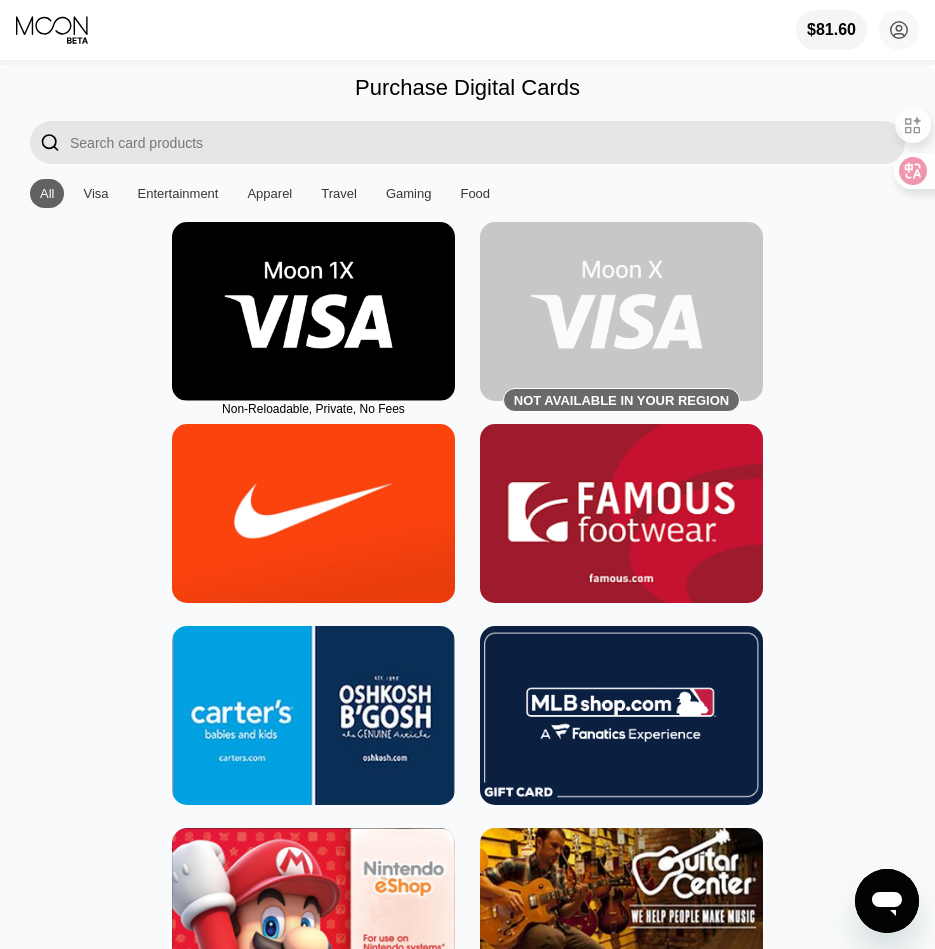 click at bounding box center [313, 311] 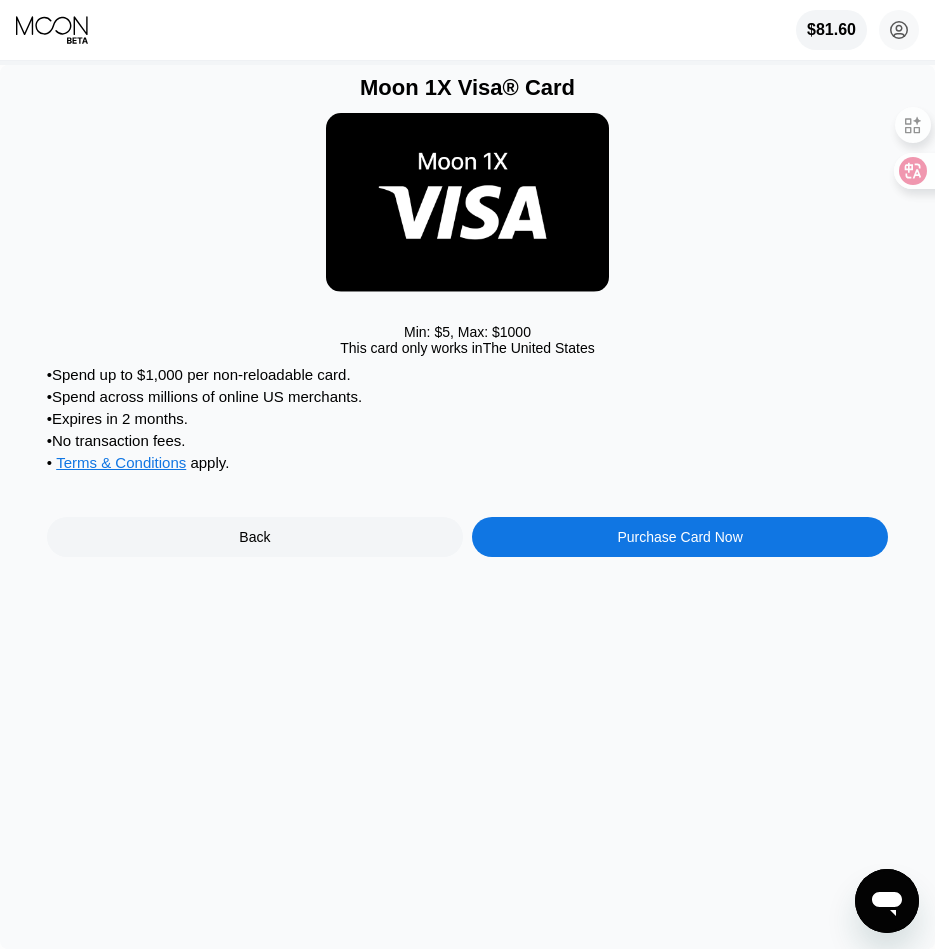 click on "Purchase Card Now" at bounding box center [679, 537] 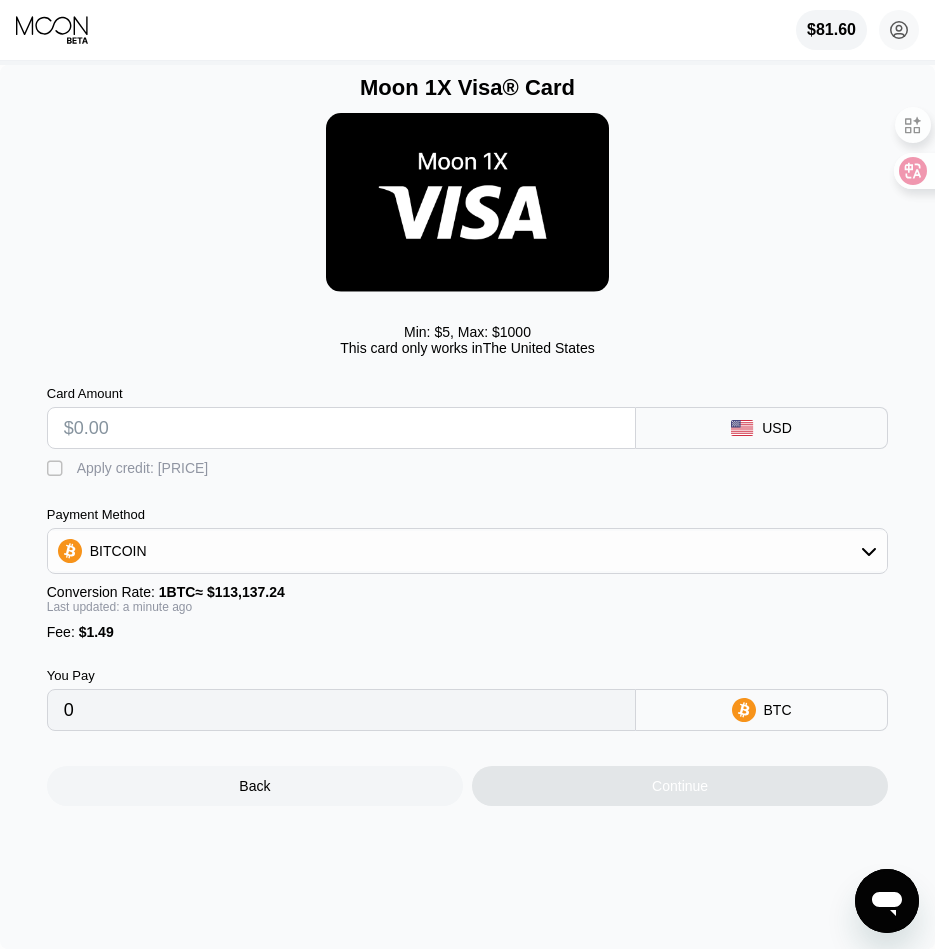 click at bounding box center (341, 428) 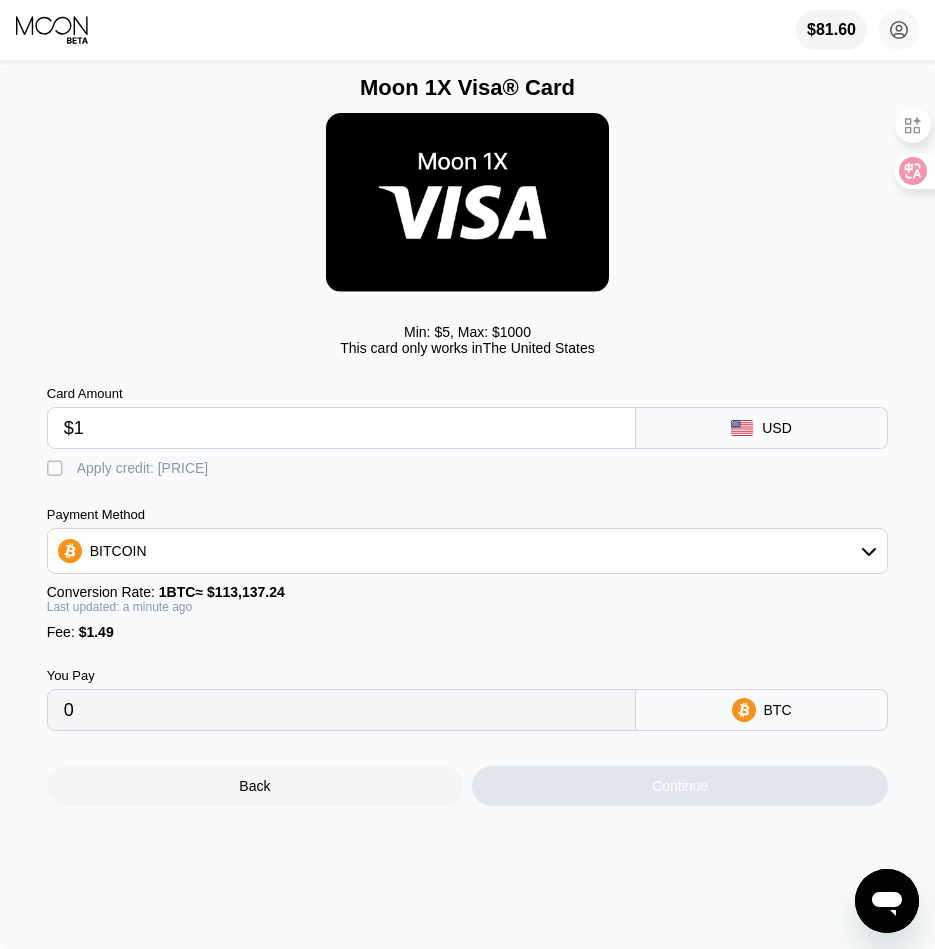 type on "$13" 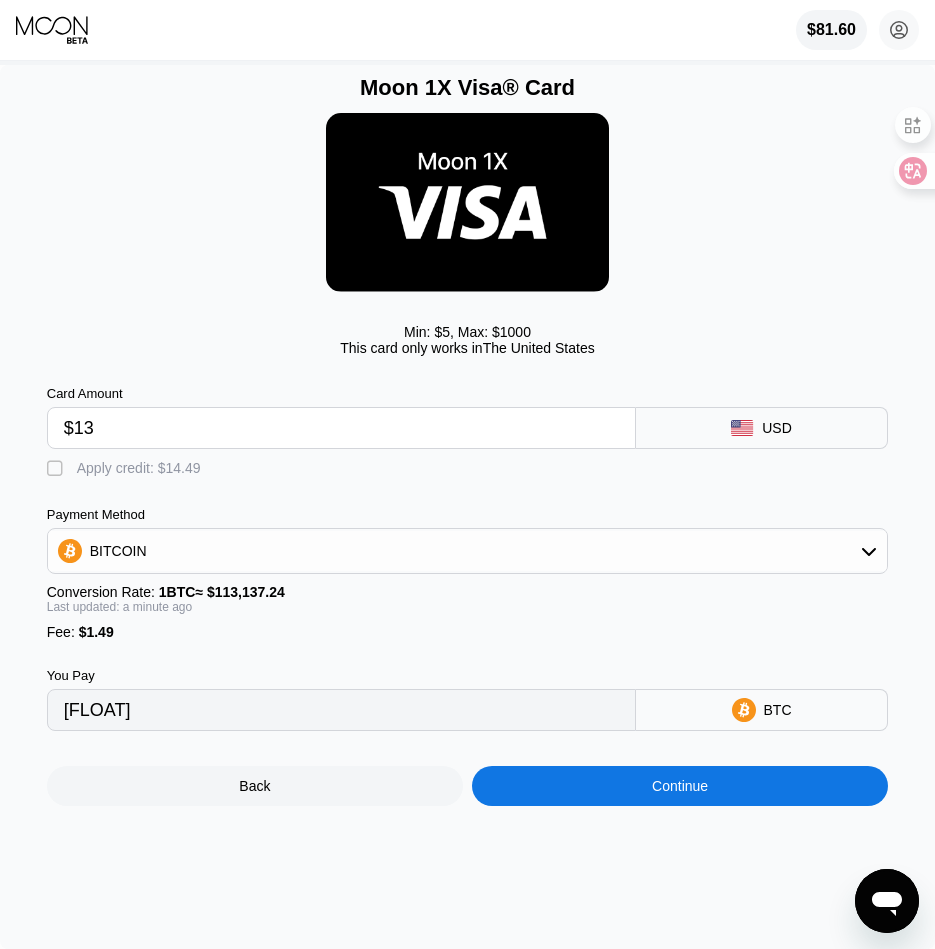 type on "[FLOAT]" 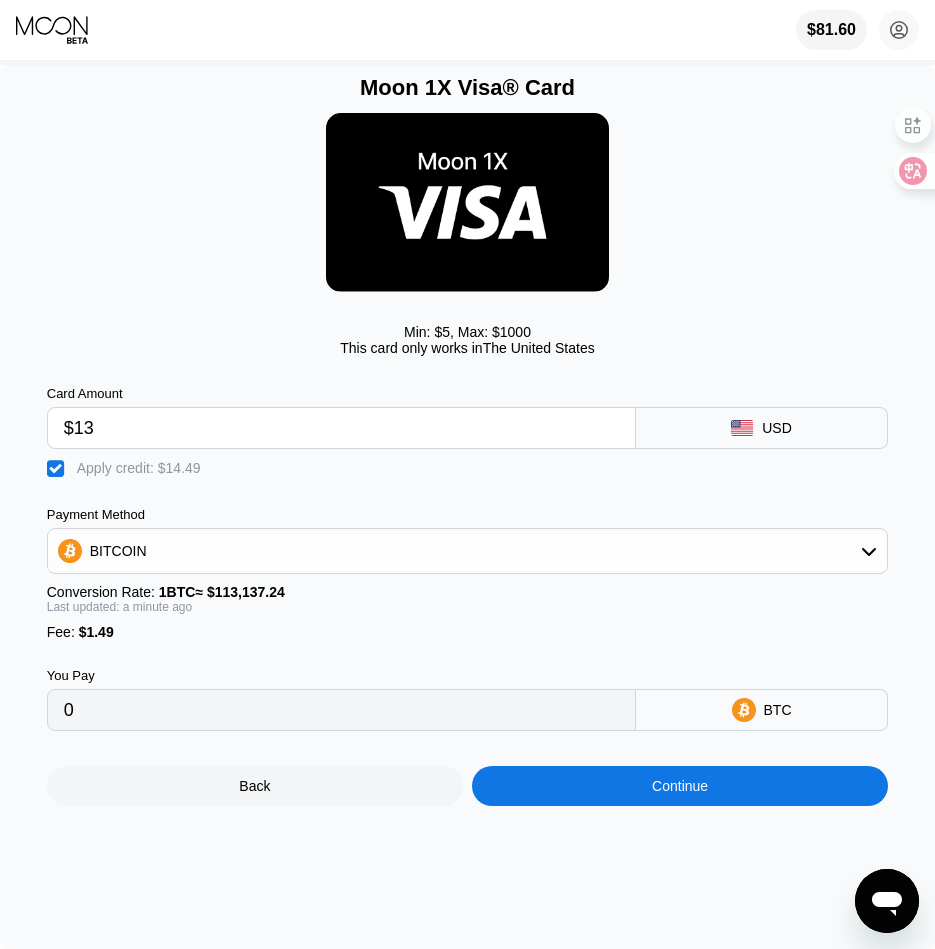 click on "Moon 1X Visa® Card Min: $ [PRICE] , Max: $ [PRICE] This card only works in  The United States Card Amount $ [PRICE] USD  Apply credit: $ [PRICE] Payment Method BITCOIN Conversion Rate:   1  BTC  ≈   $ [PRICE] Last updated:   a minute ago Fee :   $ [PRICE] You Pay 0 BTC Back Continue" at bounding box center (467, 507) 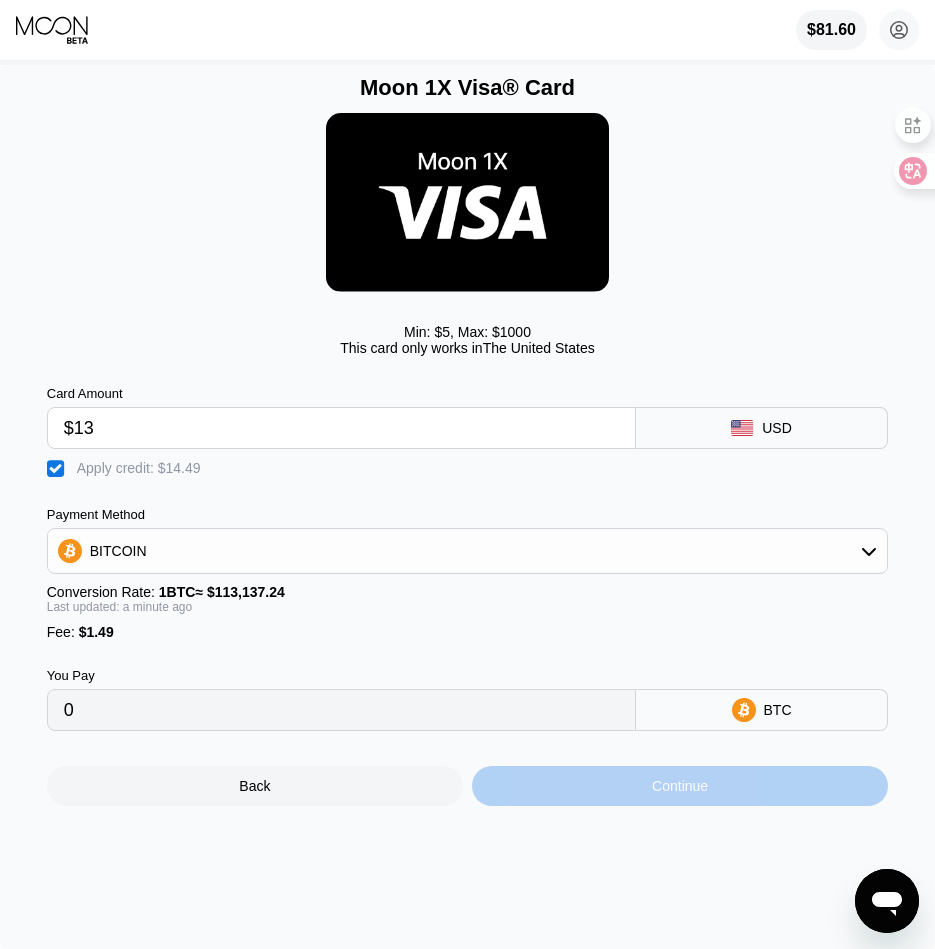 click on "Continue" at bounding box center [680, 786] 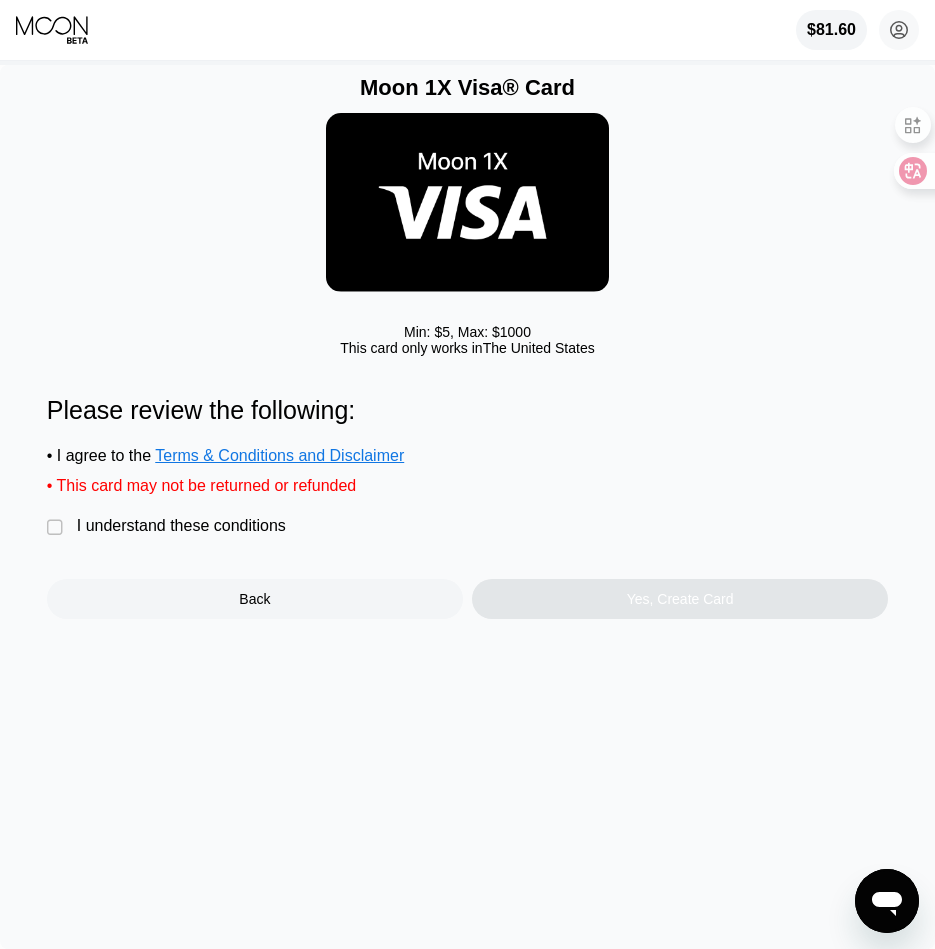 click on "I understand these conditions" at bounding box center (181, 526) 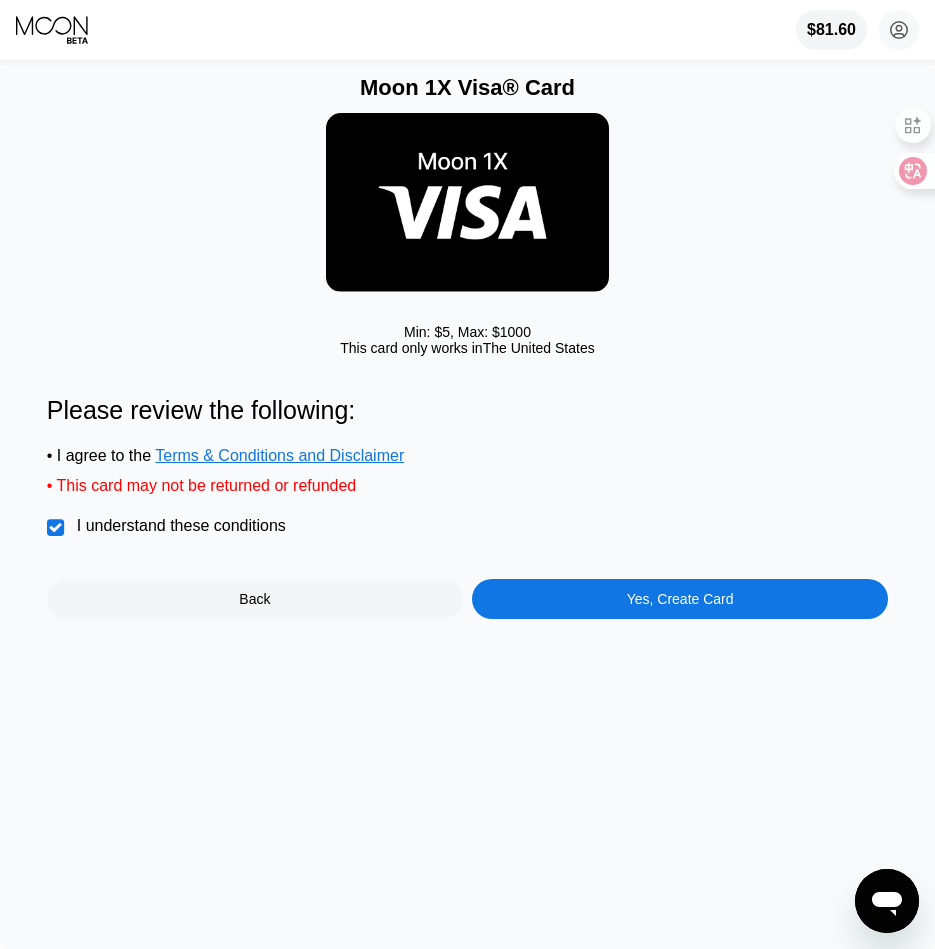 click on "Yes, Create Card" at bounding box center (680, 599) 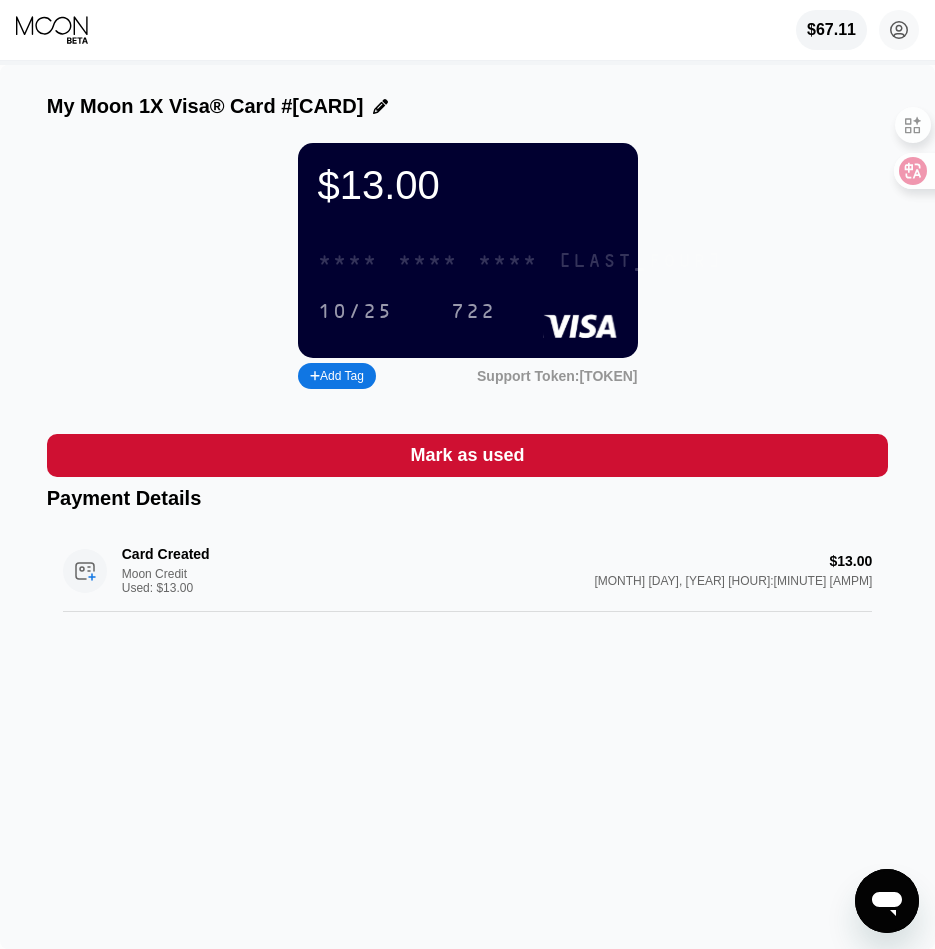 click on "[LAST_FOUR]" at bounding box center [640, 261] 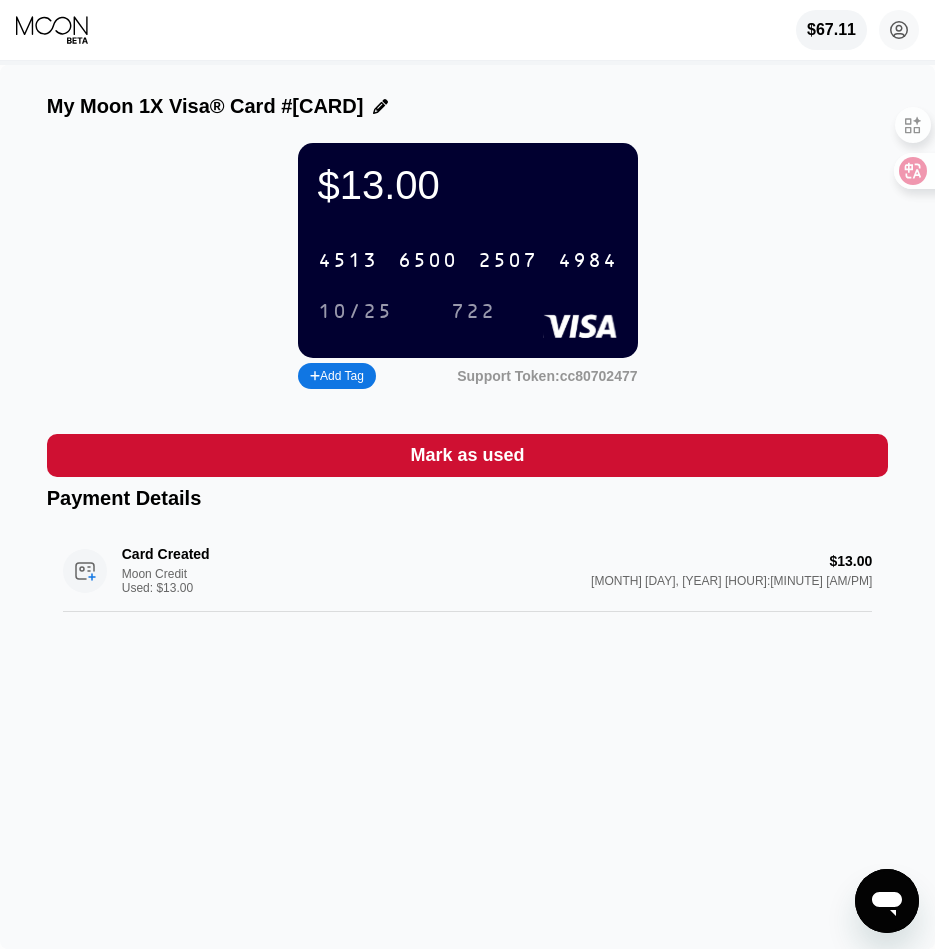 scroll, scrollTop: 0, scrollLeft: 0, axis: both 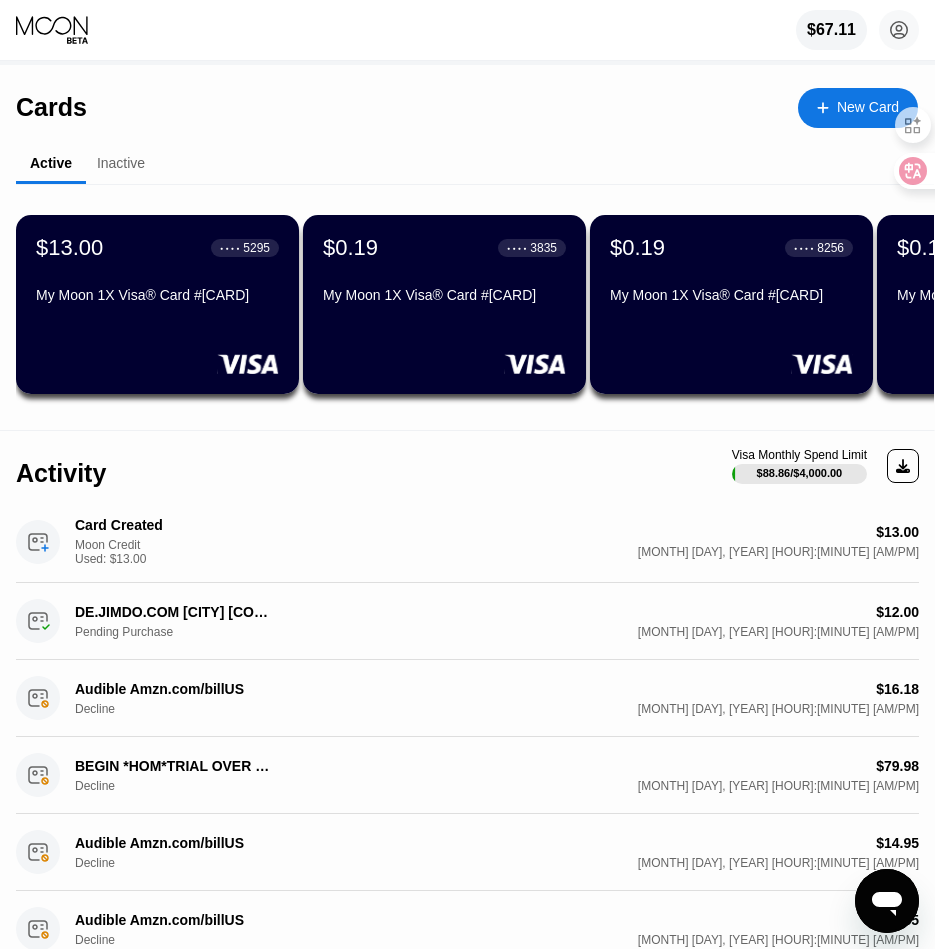 click on "New Card" at bounding box center (868, 107) 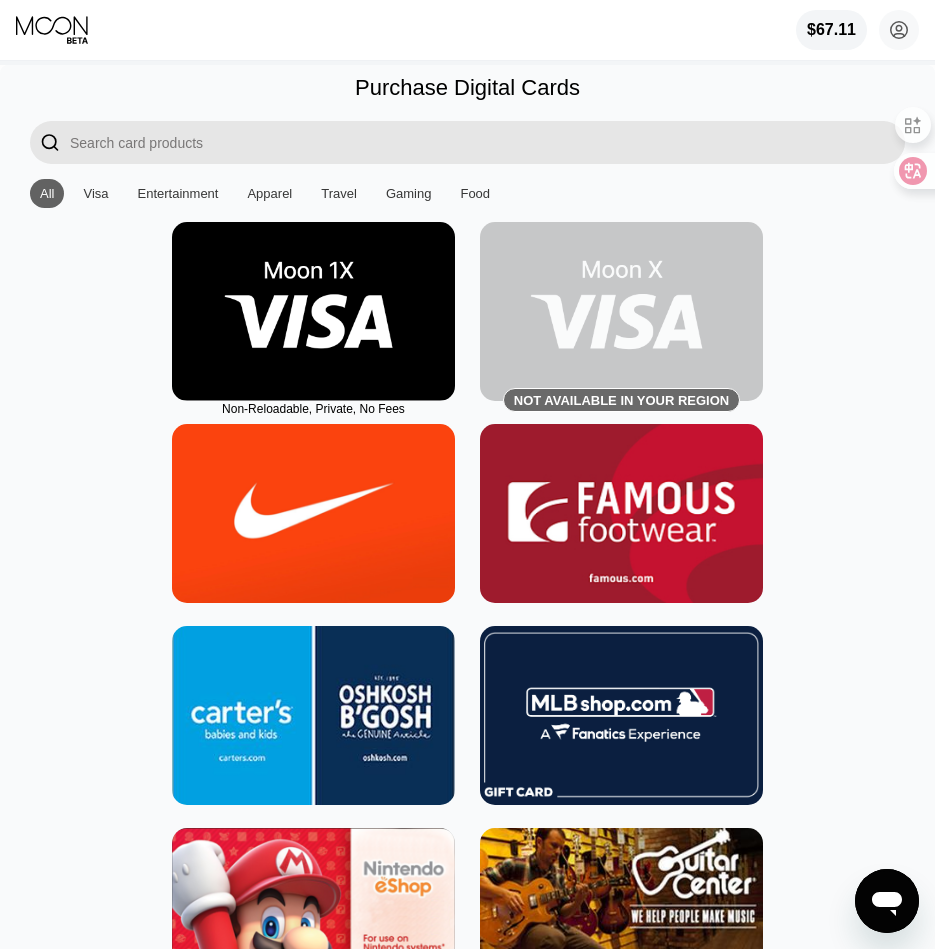 click at bounding box center [313, 311] 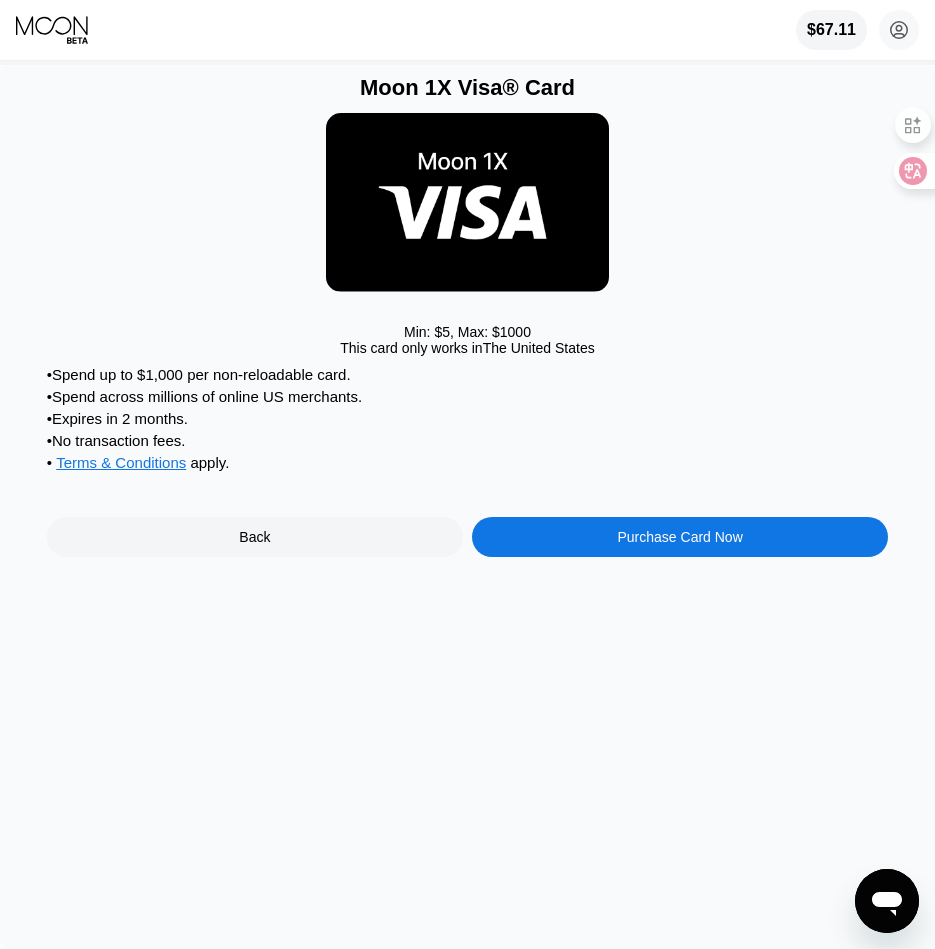 click on "Purchase Card Now" at bounding box center [680, 537] 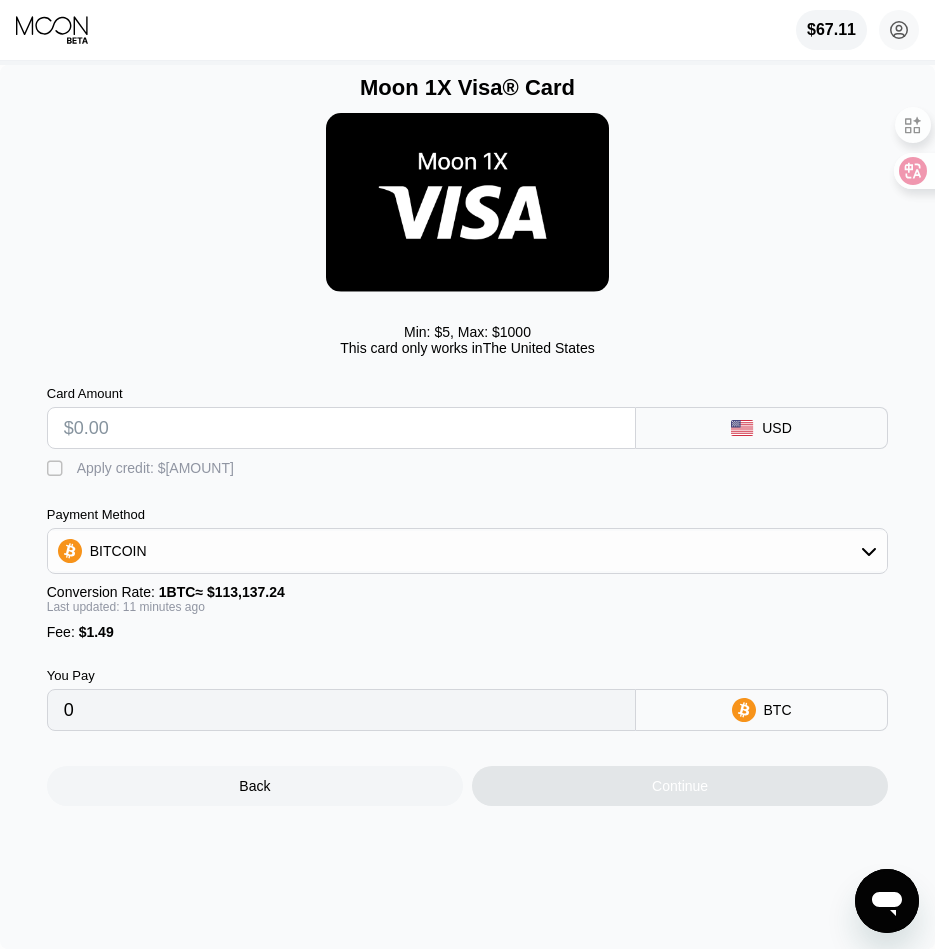 click at bounding box center [341, 428] 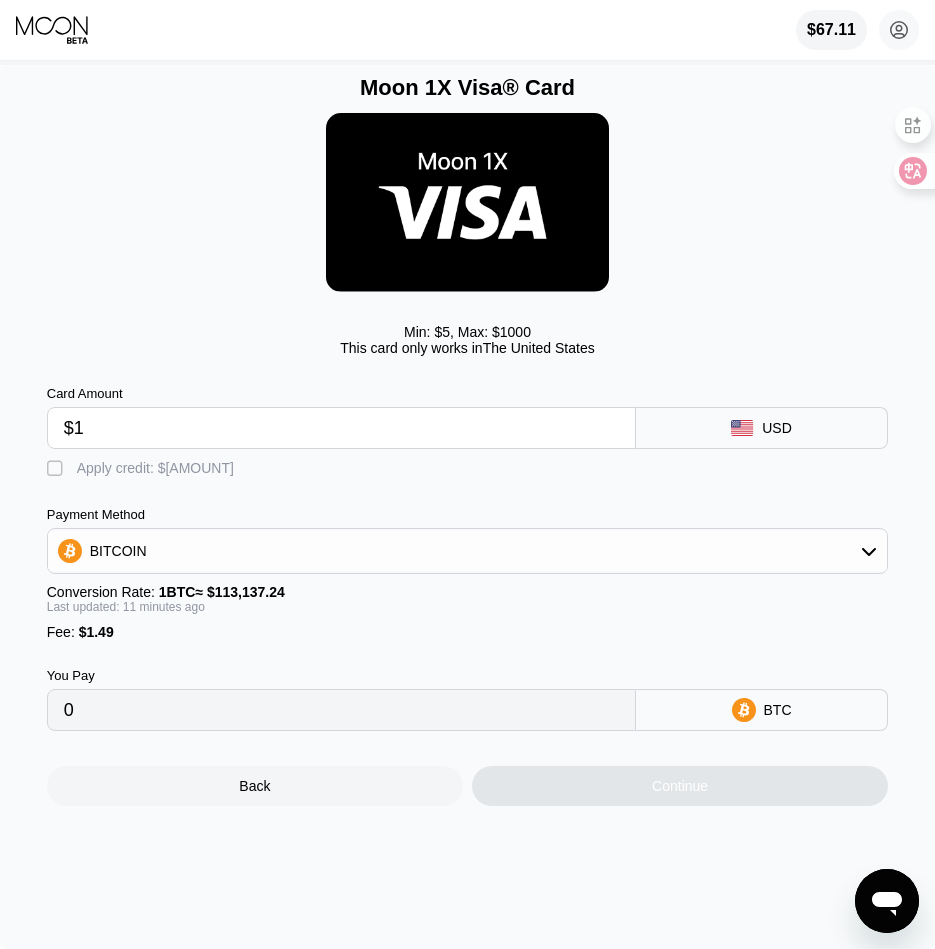 type on "0.00002202" 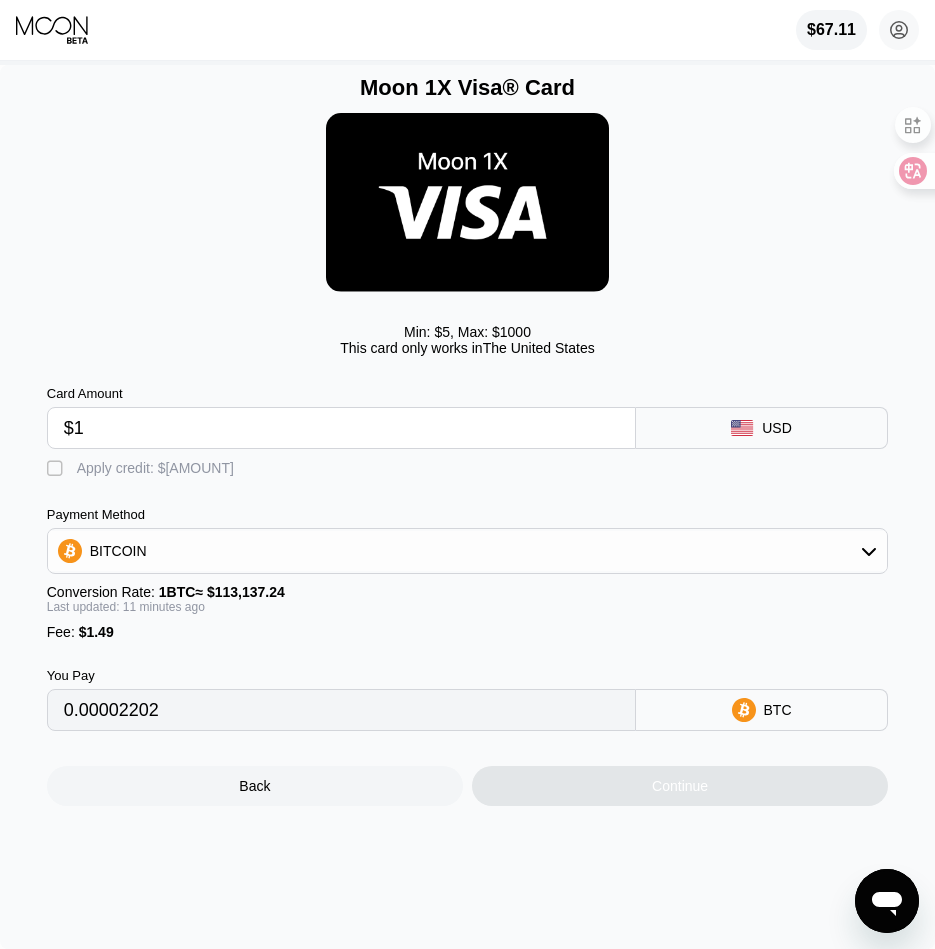 type on "$13" 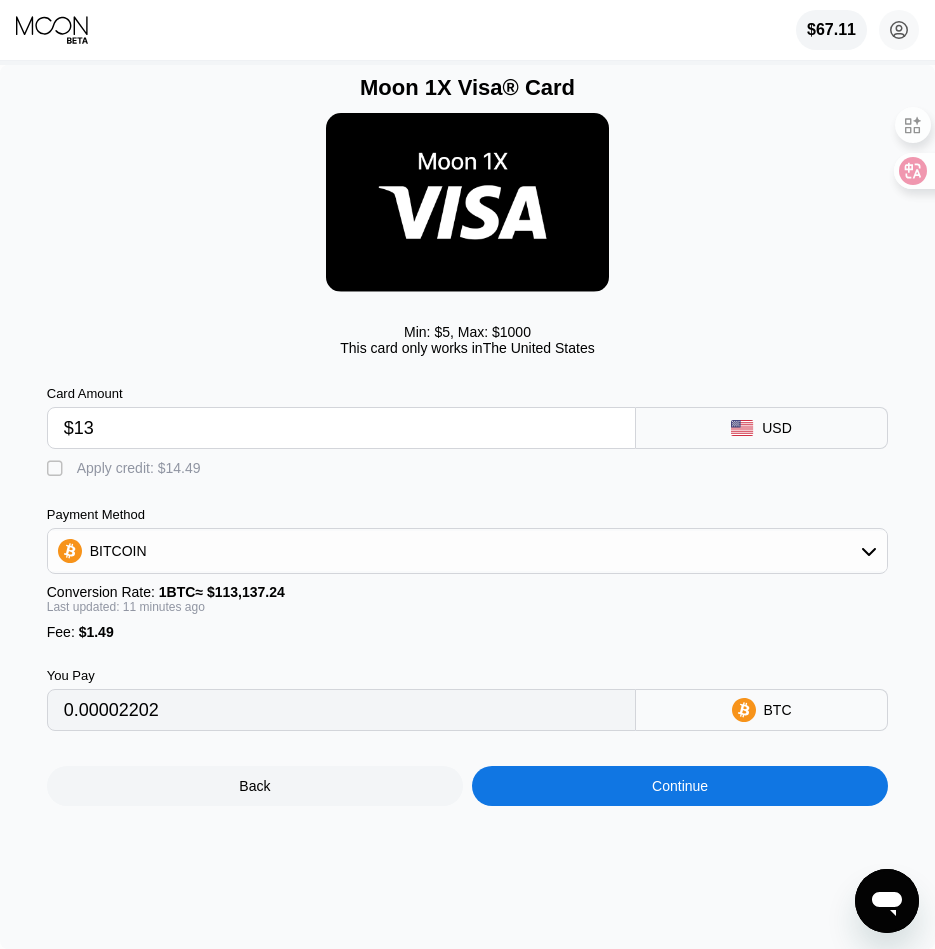 type on "0.00012810" 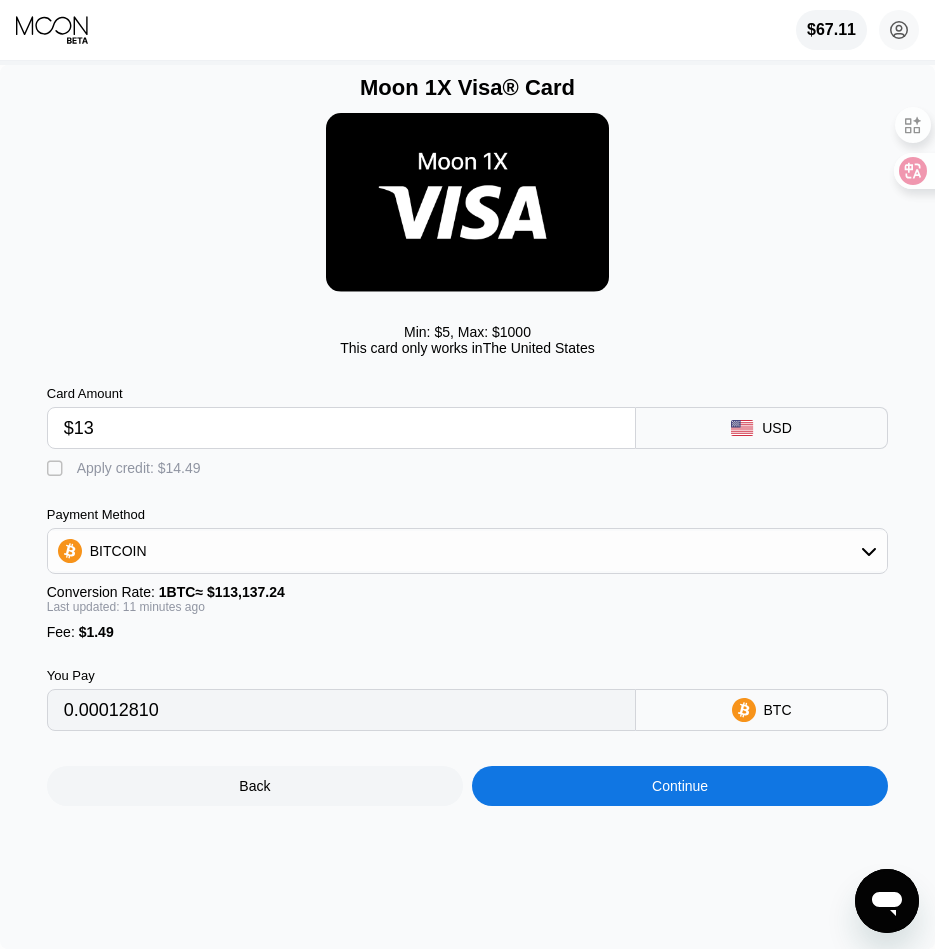type on "$13" 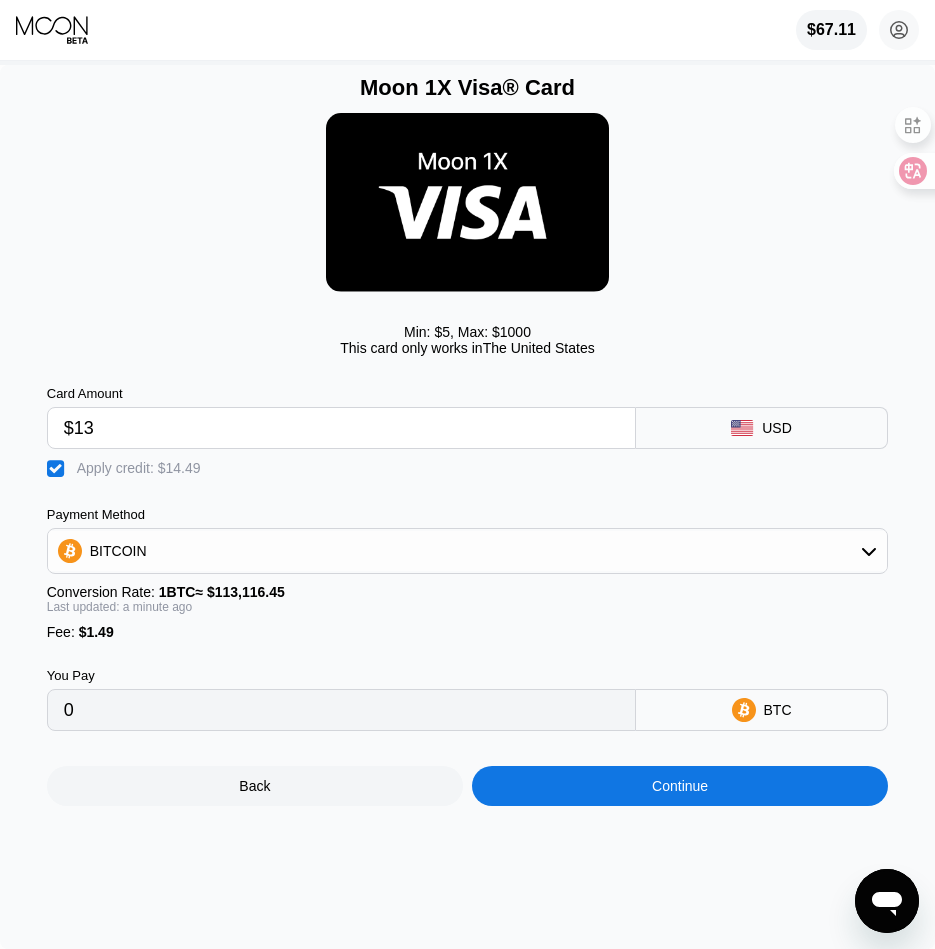 click on "Moon 1X Visa® Card Min: $ 5 , Max: $ 1000 This card only works in  The United States Card Amount $13 USD  Apply credit: $14.49 Payment Method BITCOIN Conversion Rate:   1  BTC  ≈   $113,116.45 Last updated:   a minute ago Fee :   $1.49 You Pay 0 BTC Back Continue" at bounding box center (467, 507) 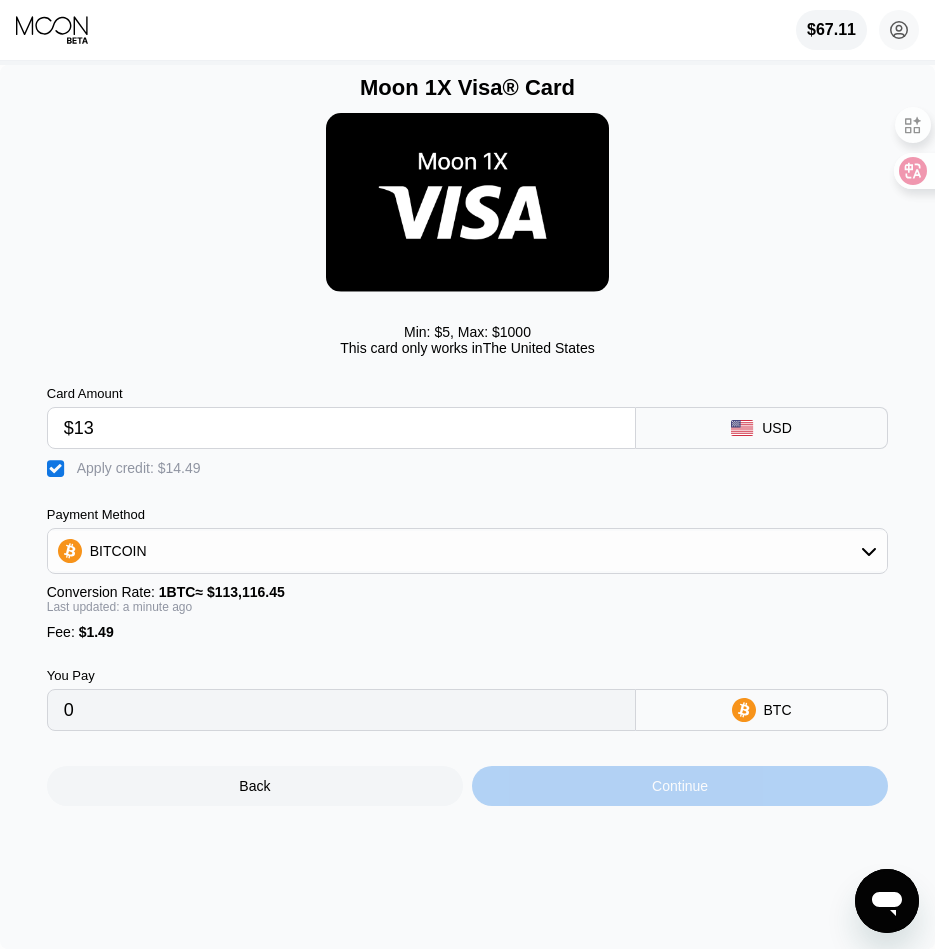 click on "Continue" at bounding box center (680, 786) 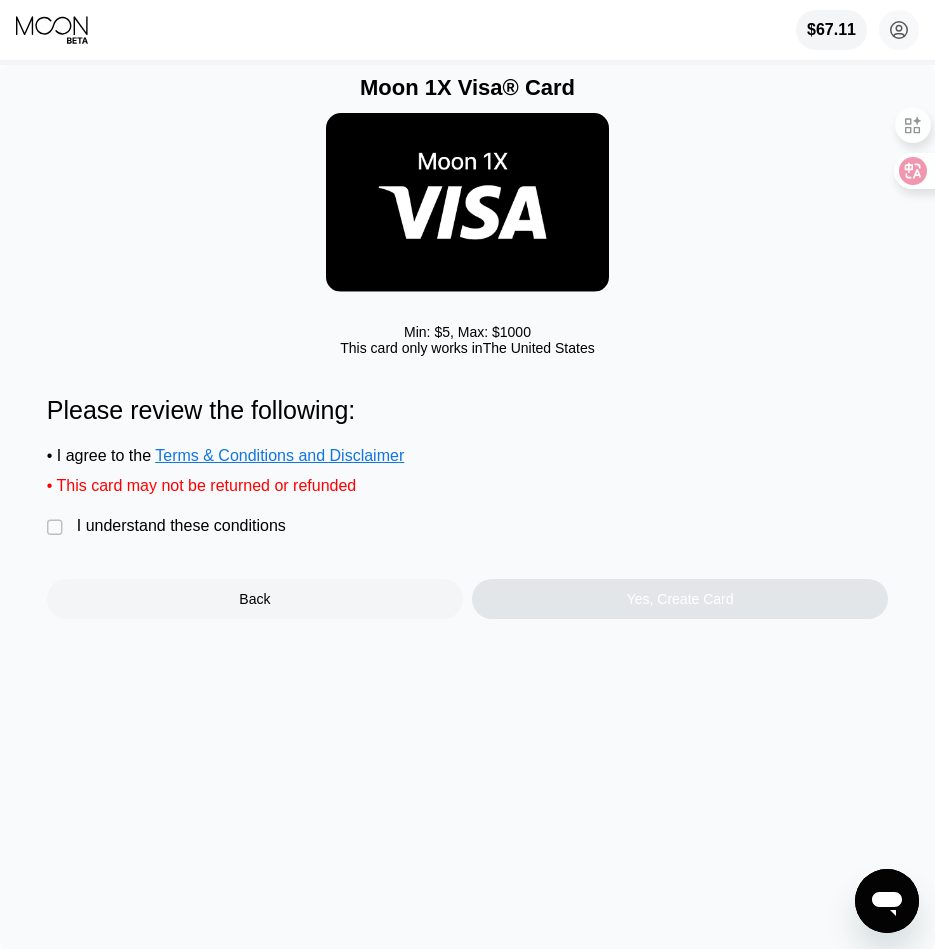 click on "I understand these conditions" at bounding box center (181, 526) 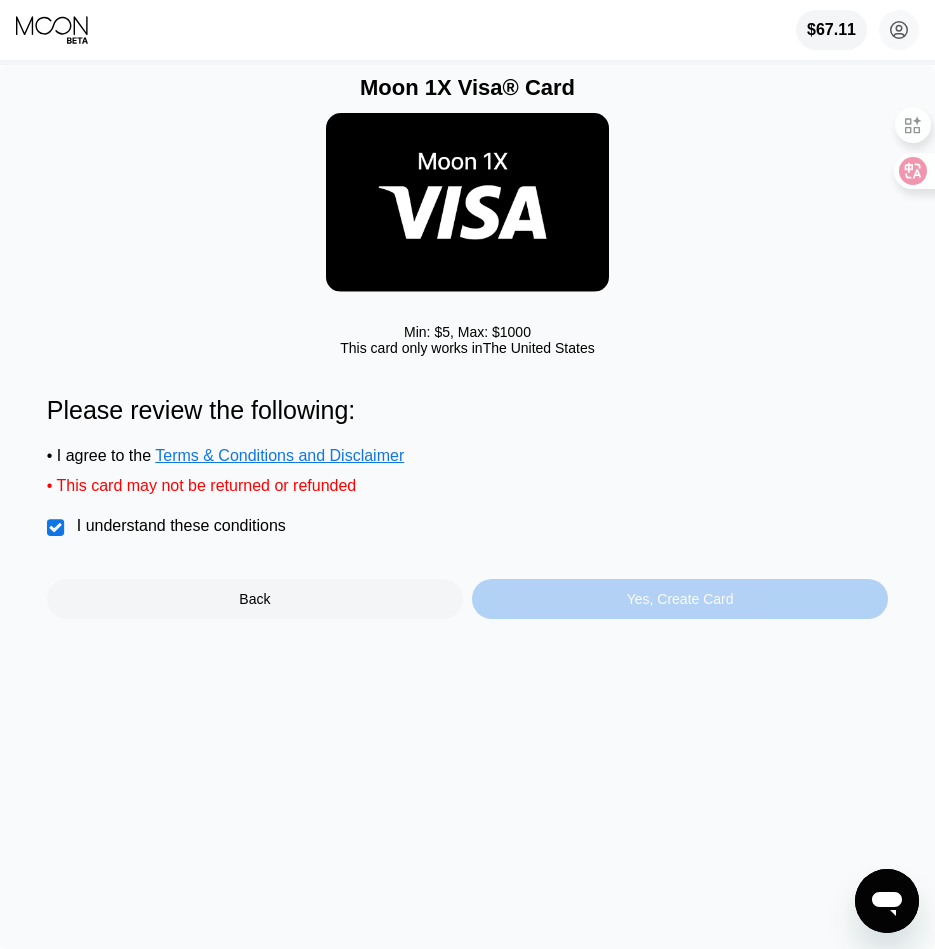 click on "Yes, Create Card" at bounding box center (680, 599) 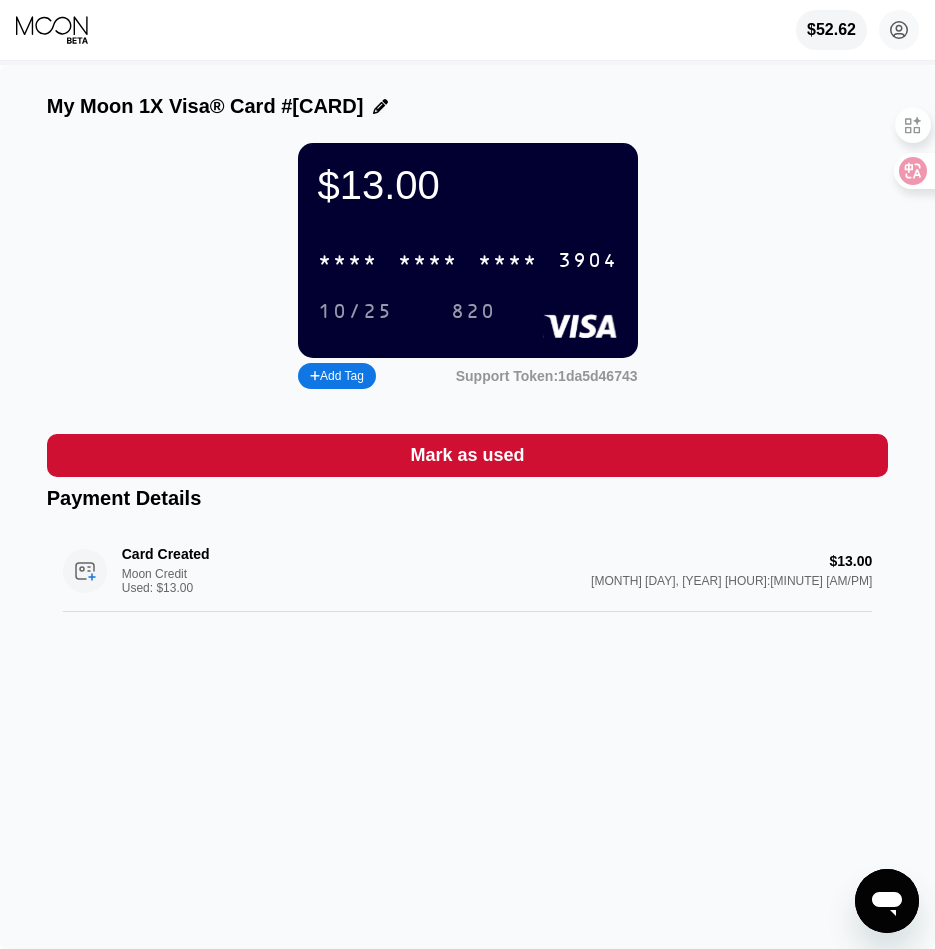 click on "* * * *" at bounding box center [508, 261] 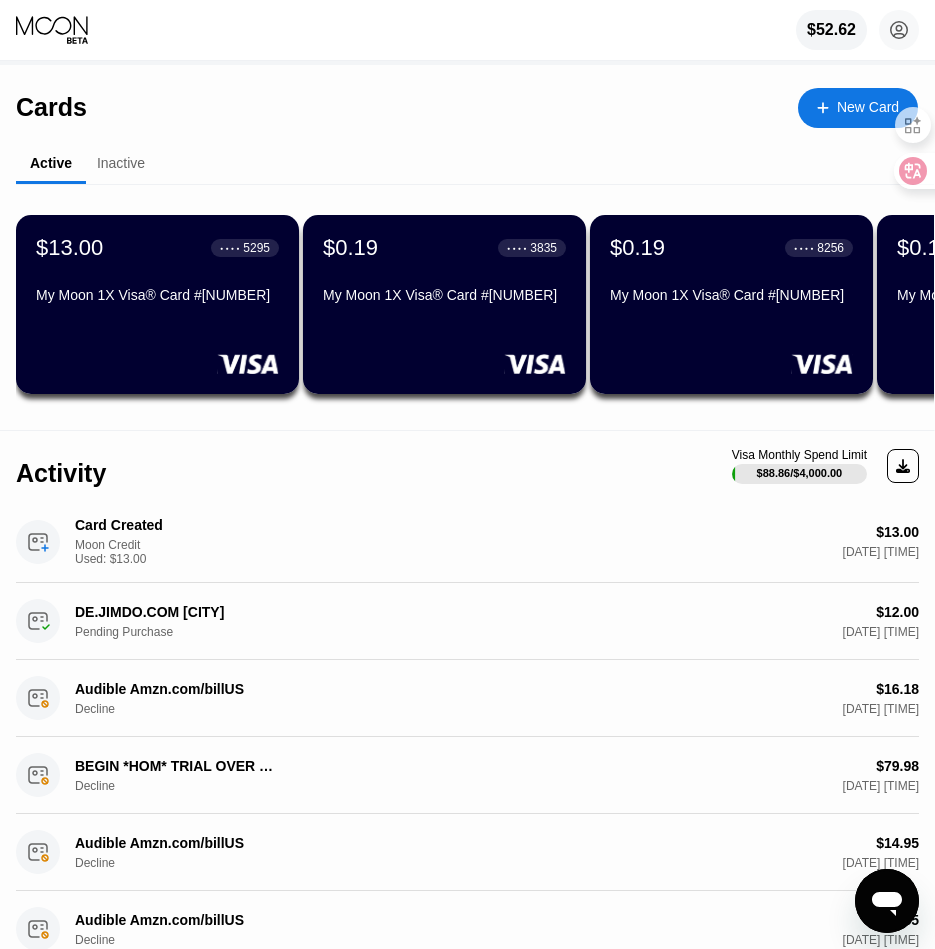 scroll, scrollTop: 0, scrollLeft: 0, axis: both 